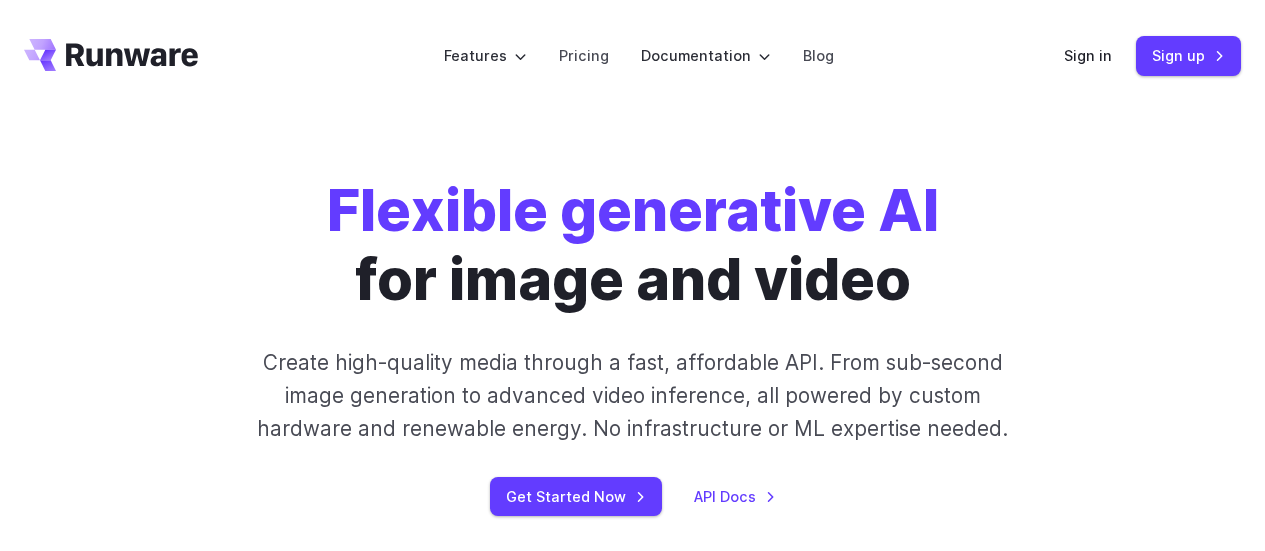 scroll, scrollTop: 0, scrollLeft: 0, axis: both 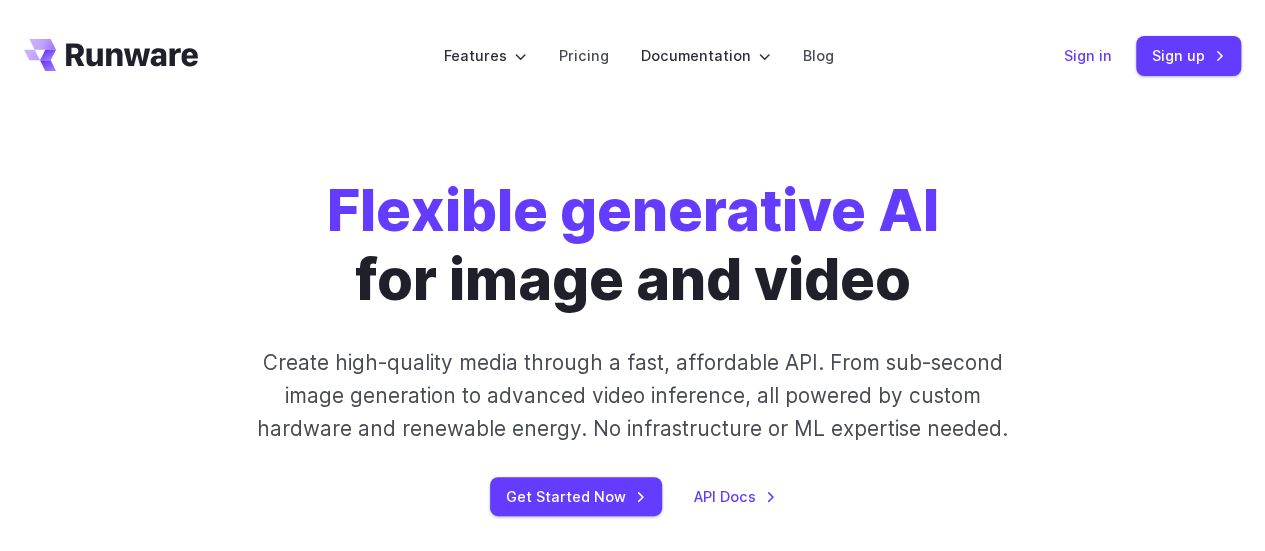 click on "Sign in" at bounding box center (1088, 55) 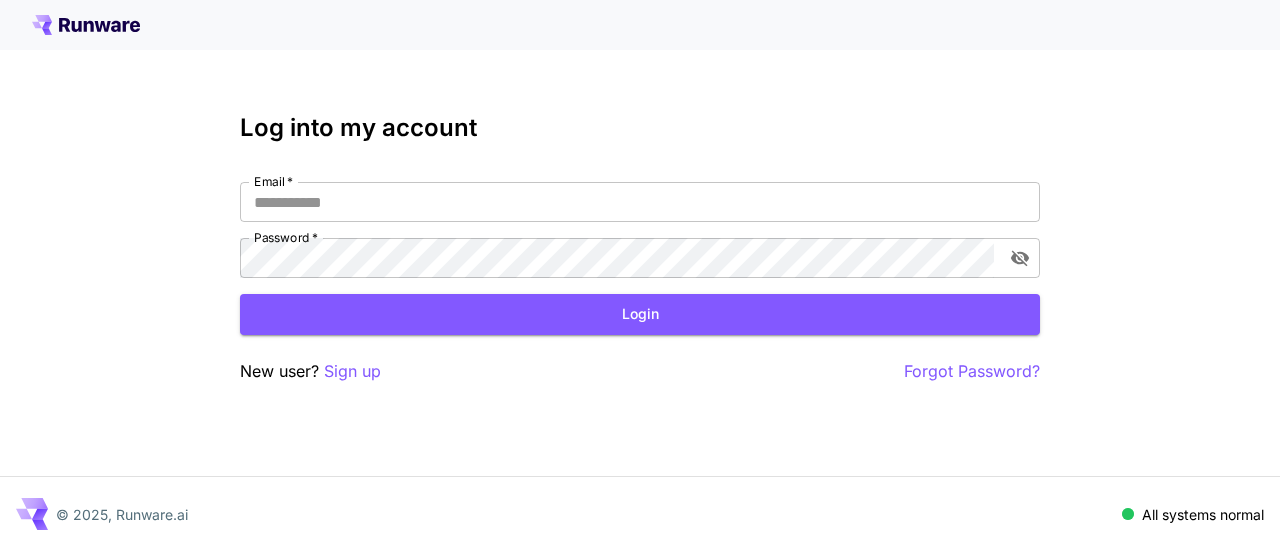 scroll, scrollTop: 0, scrollLeft: 0, axis: both 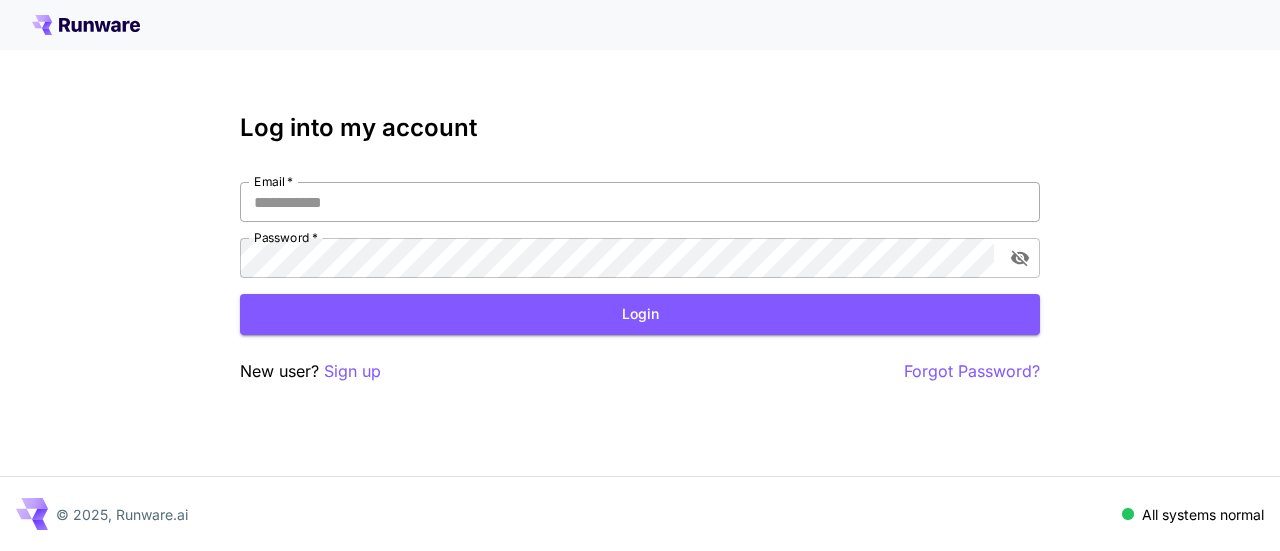 click on "Email   *" at bounding box center [640, 202] 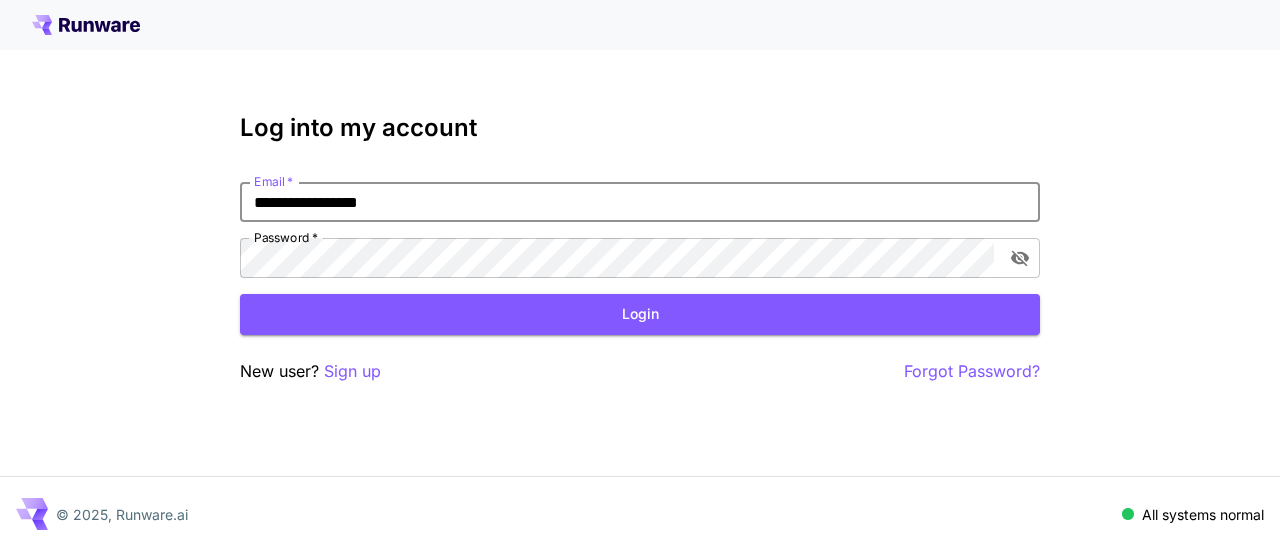 type on "**********" 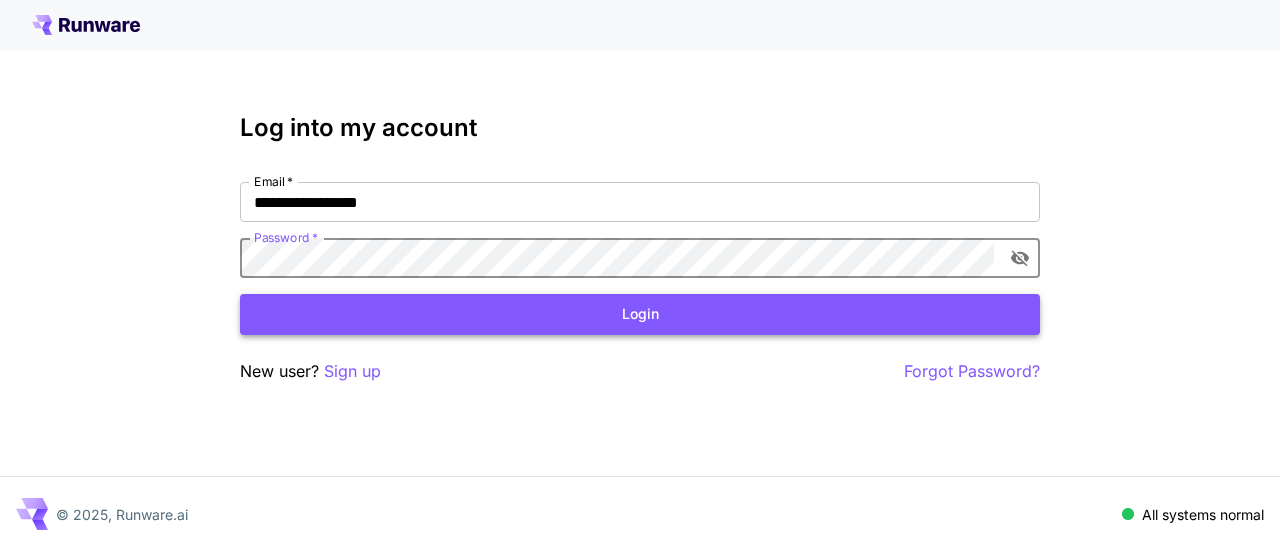 click on "Login" at bounding box center (640, 314) 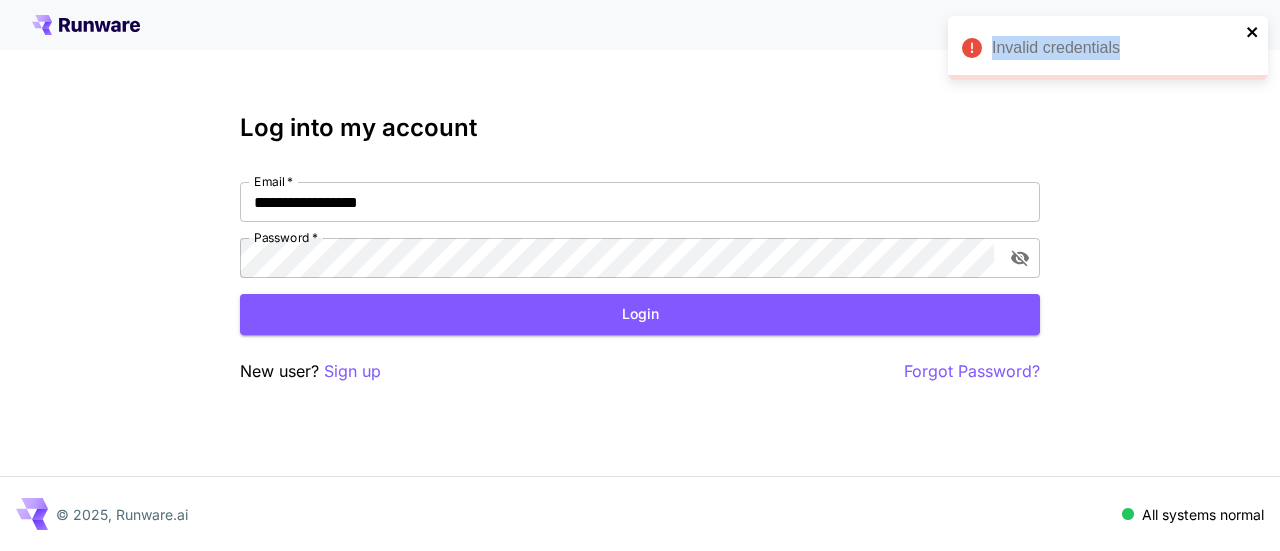 click on "Invalid credentials" at bounding box center (1108, 48) 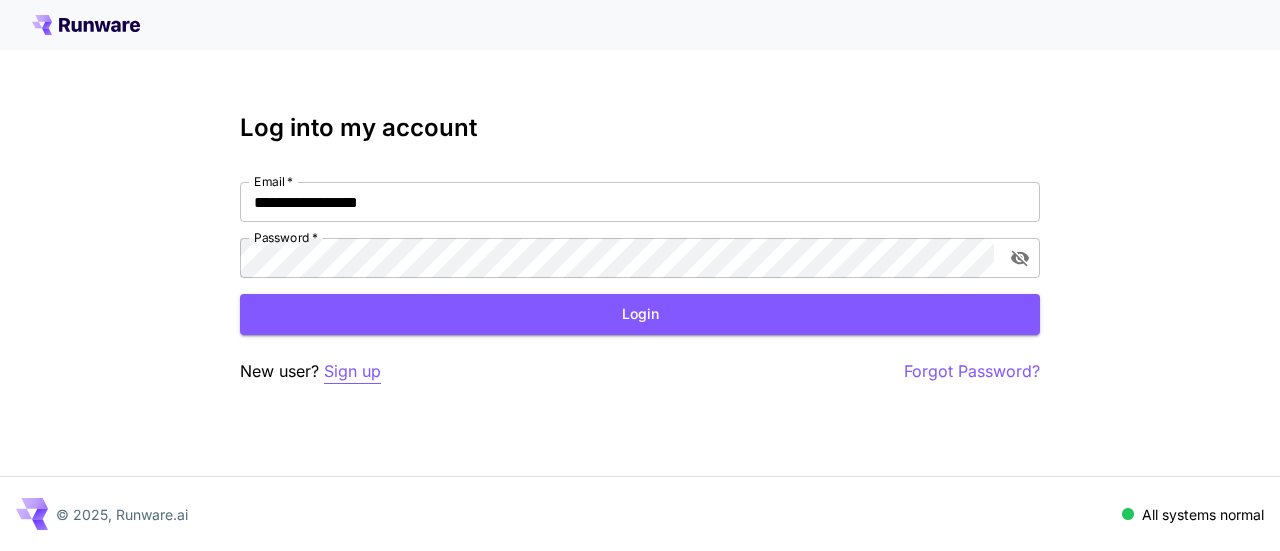 click on "Sign up" at bounding box center (352, 371) 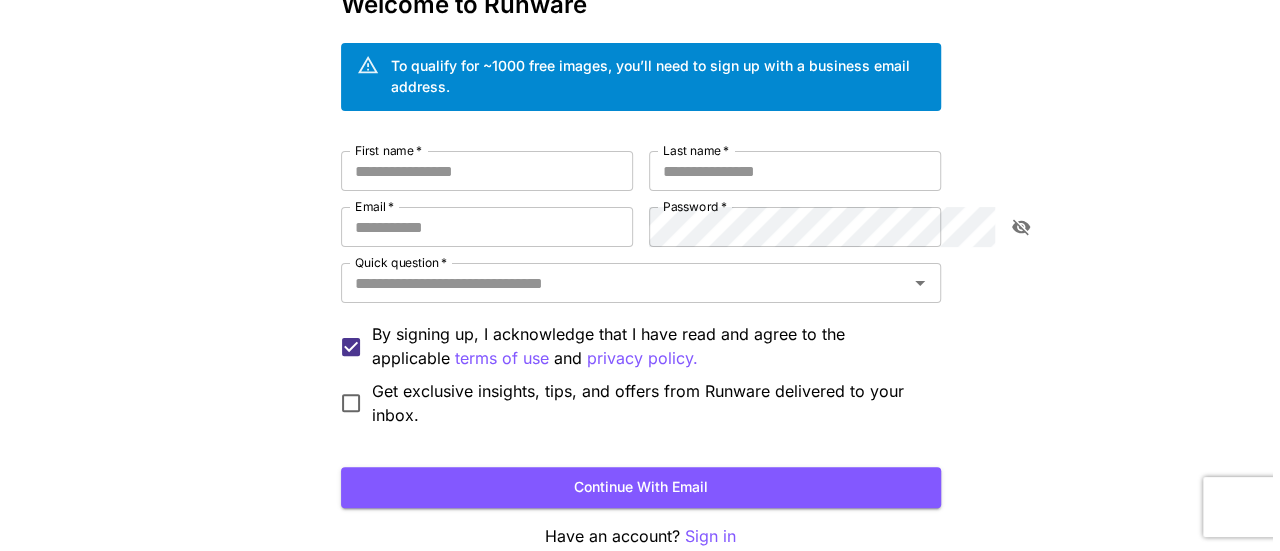 scroll, scrollTop: 0, scrollLeft: 0, axis: both 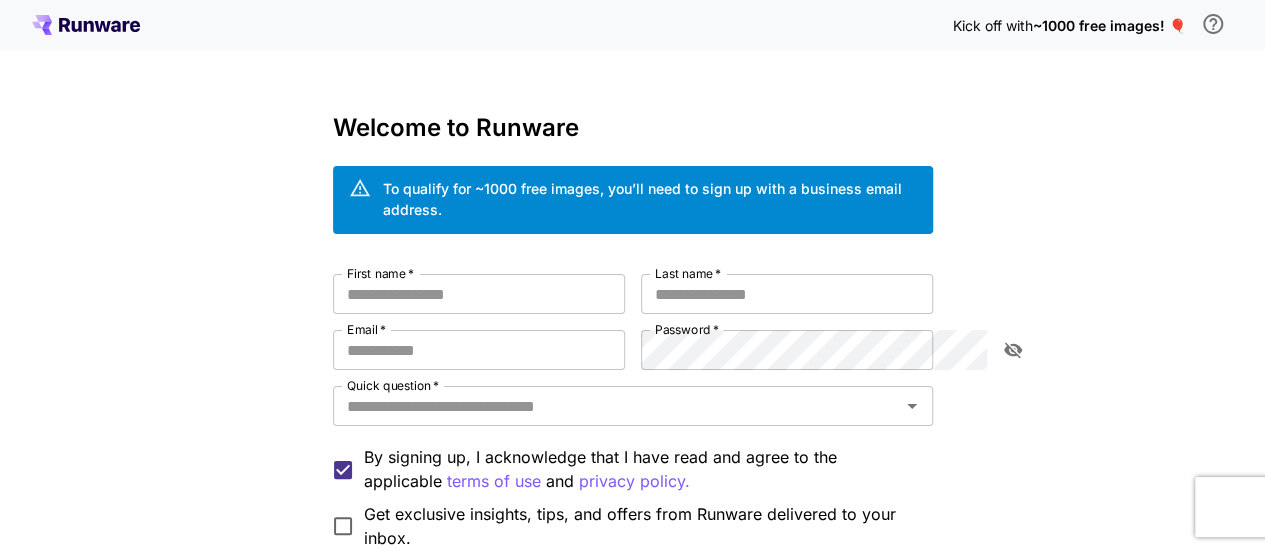 click 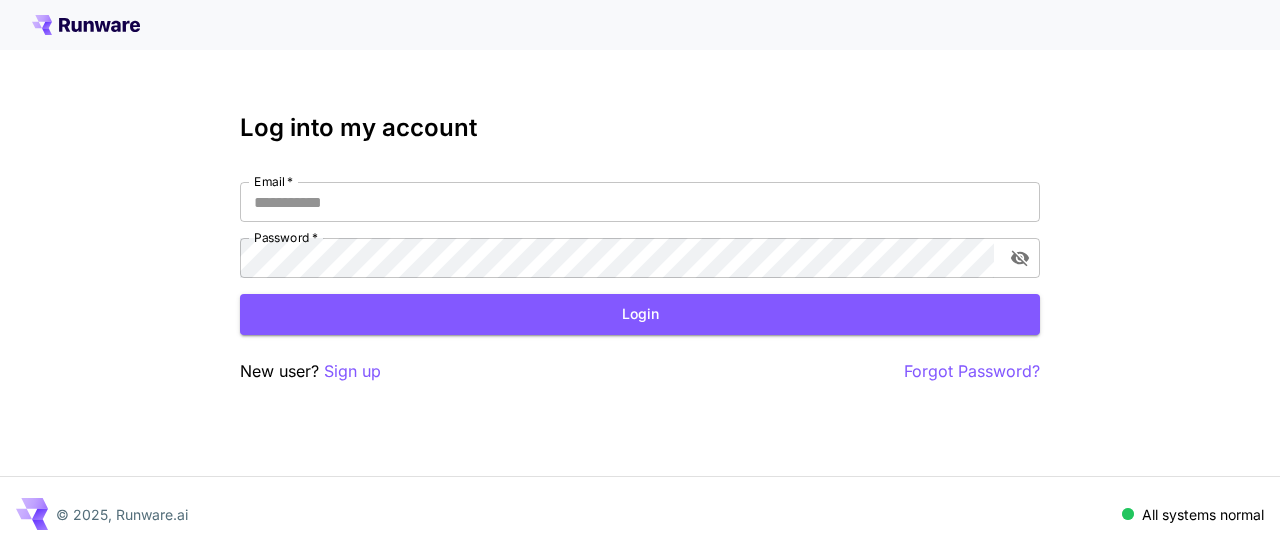 click 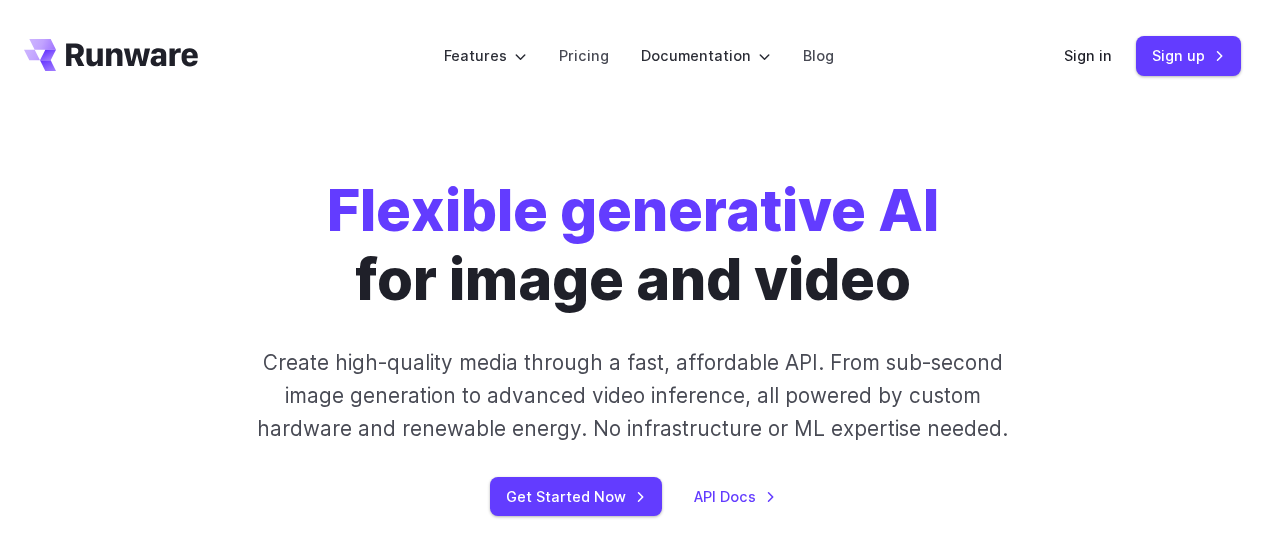 scroll, scrollTop: 0, scrollLeft: 0, axis: both 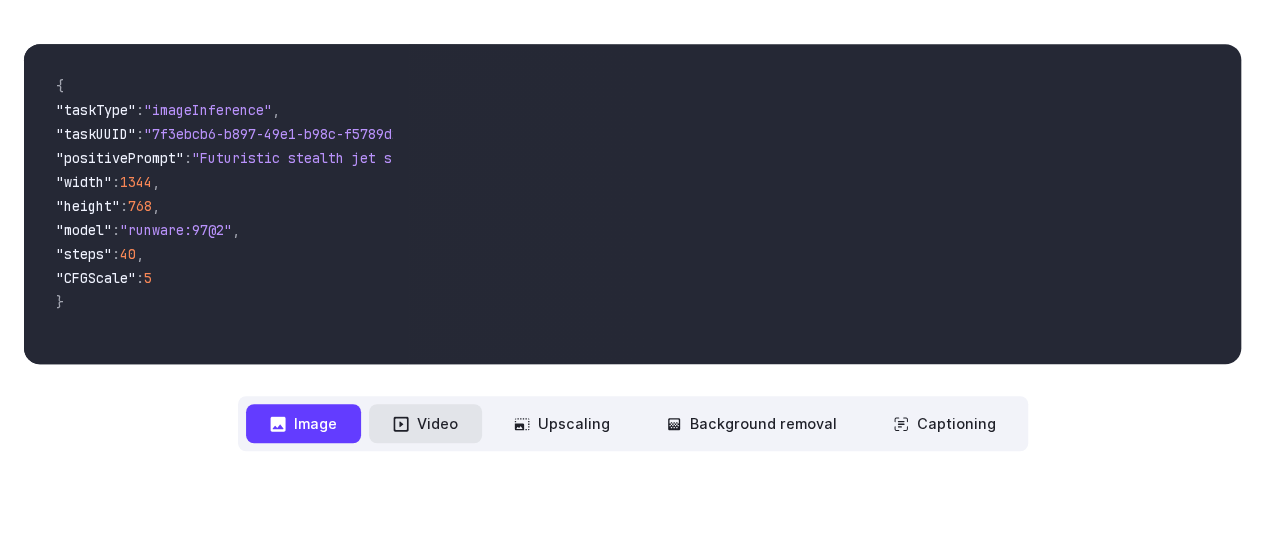 click on "Video" at bounding box center [425, 423] 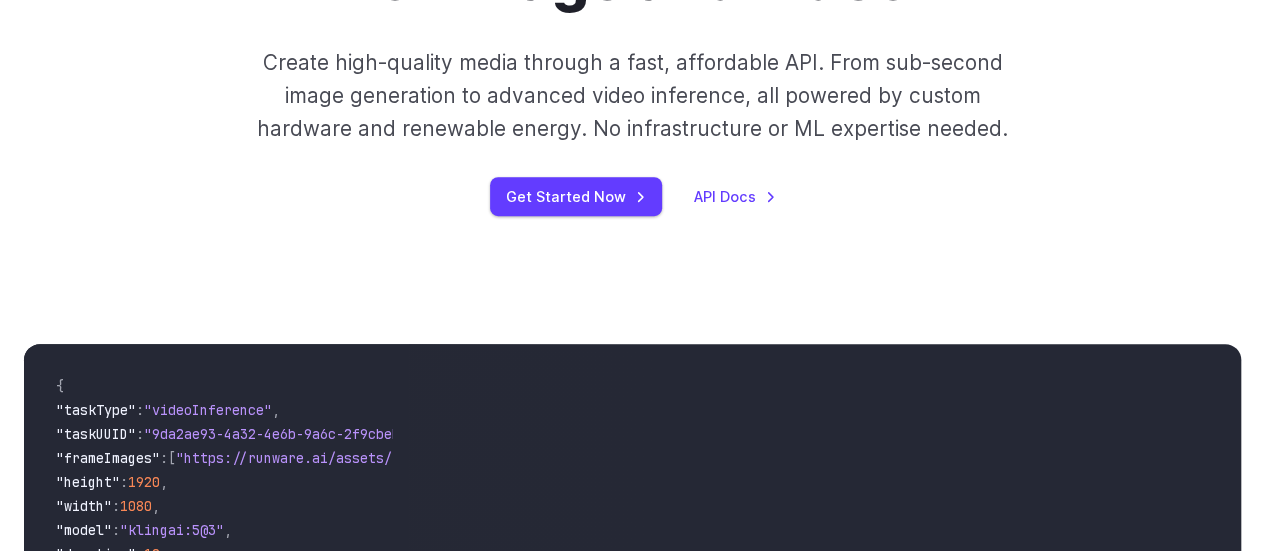 scroll, scrollTop: 300, scrollLeft: 0, axis: vertical 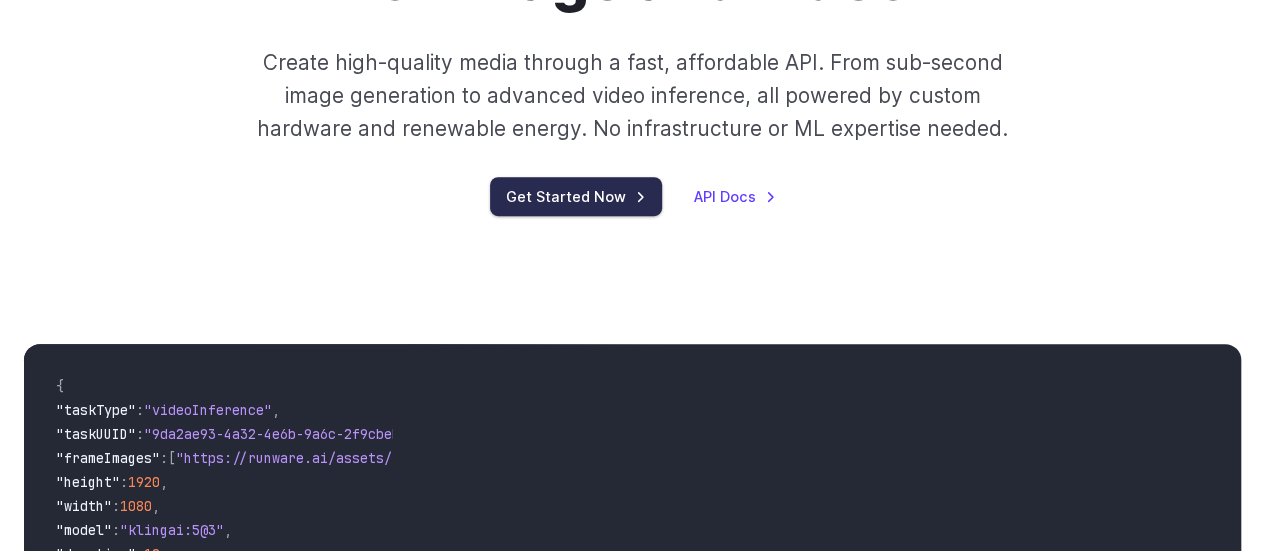 click on "Get Started Now" at bounding box center (576, 196) 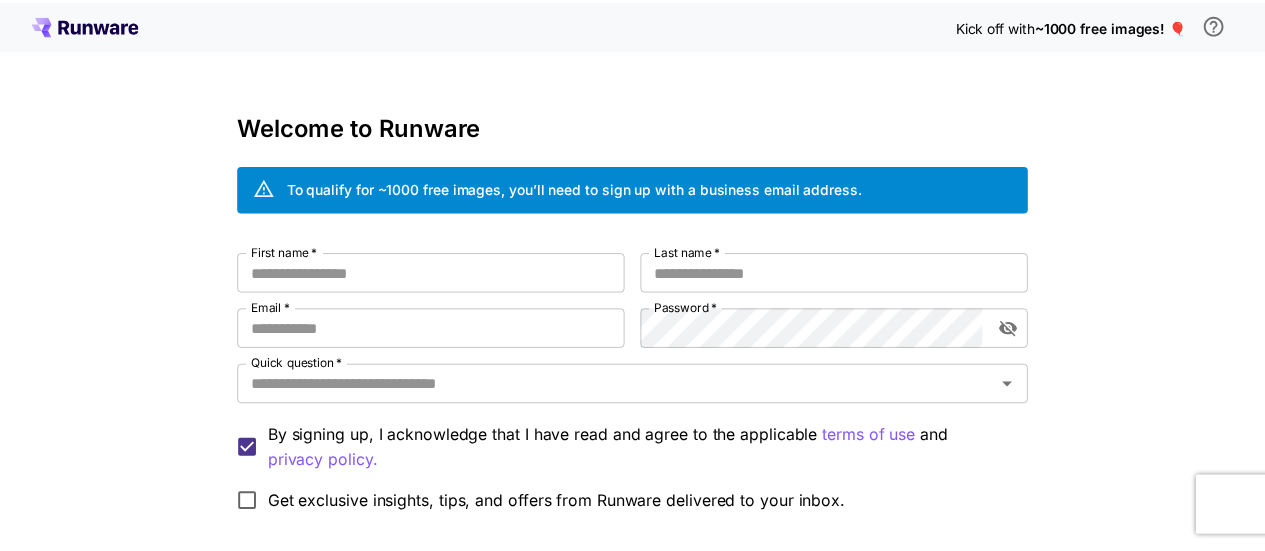 scroll, scrollTop: 0, scrollLeft: 0, axis: both 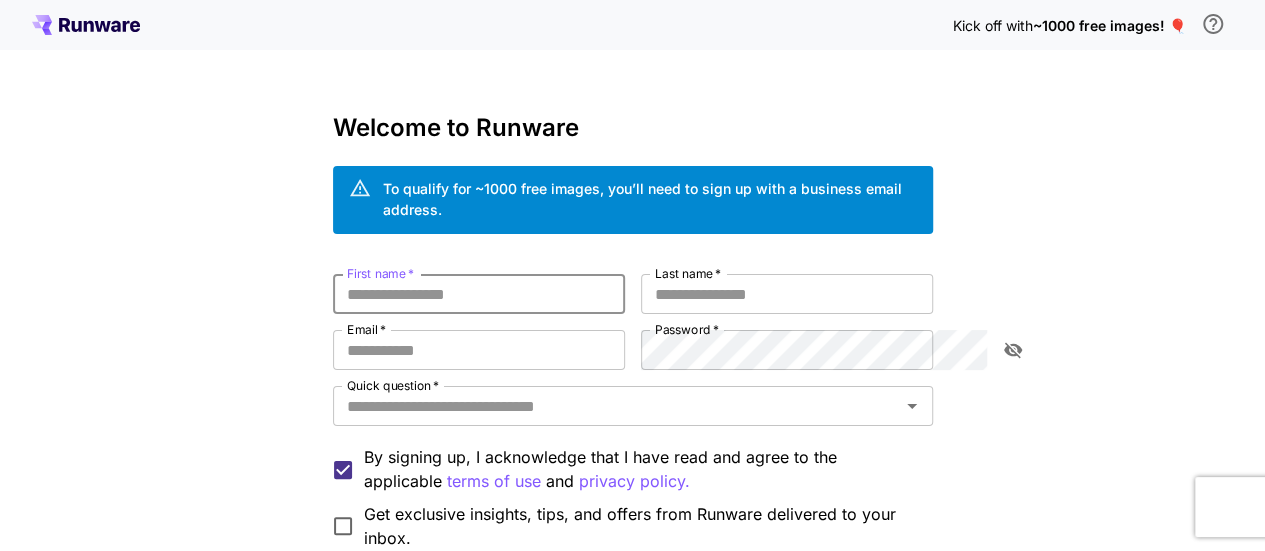 click on "First name   *" at bounding box center [479, 294] 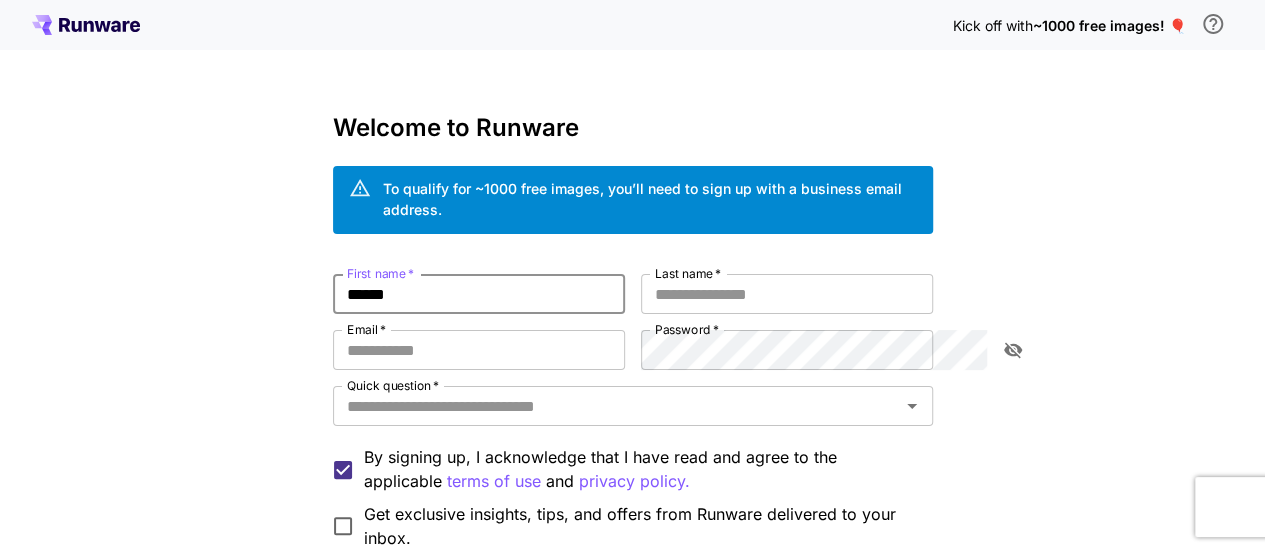 type on "******" 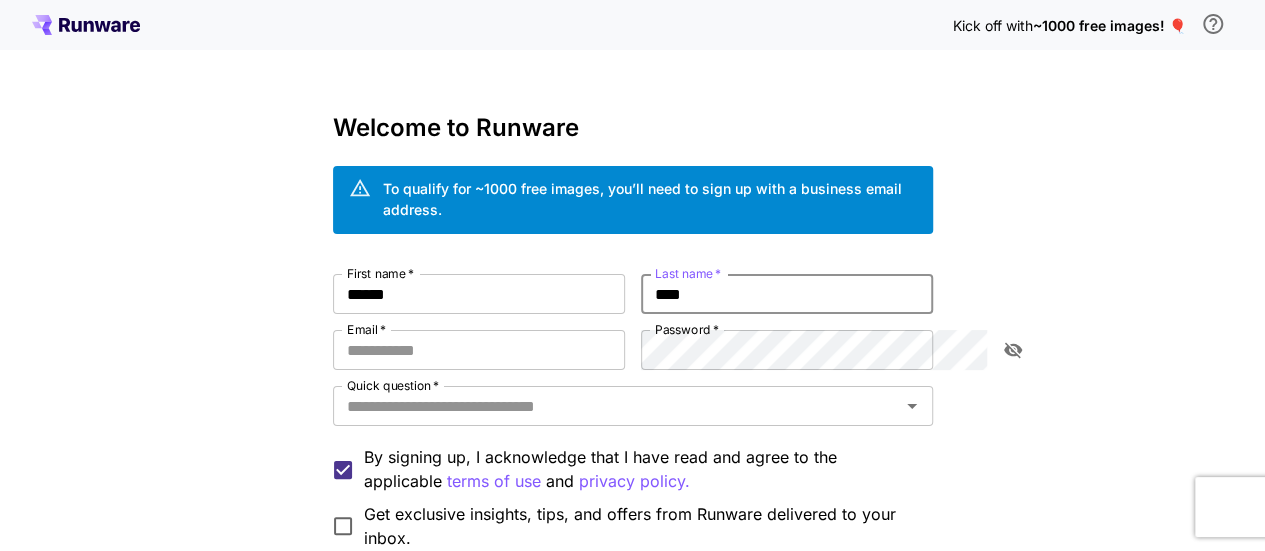 type on "****" 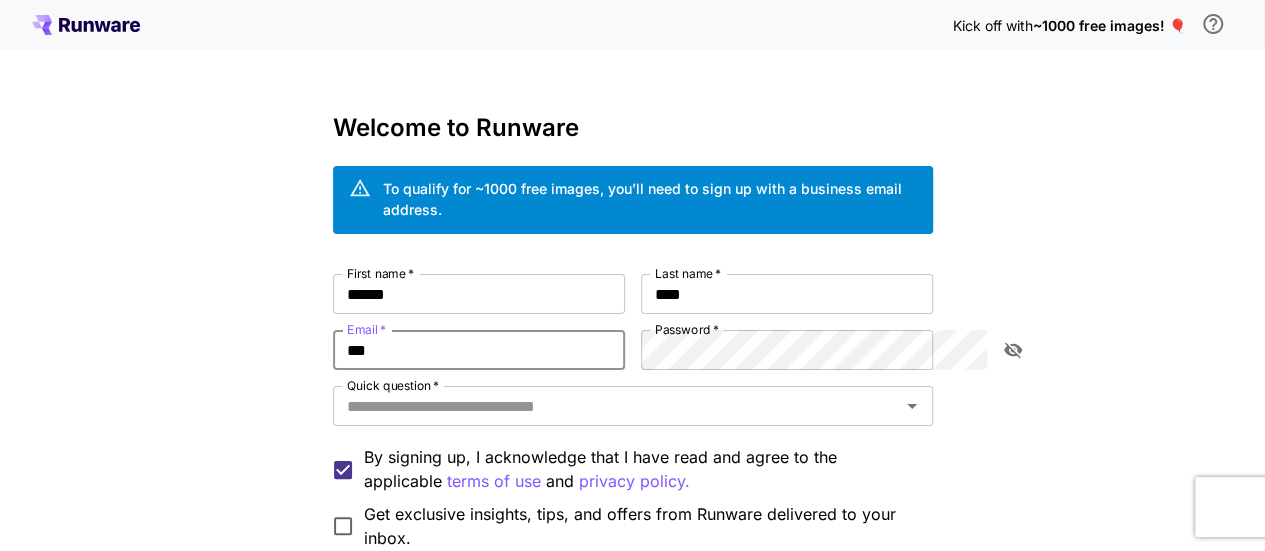 type on "**********" 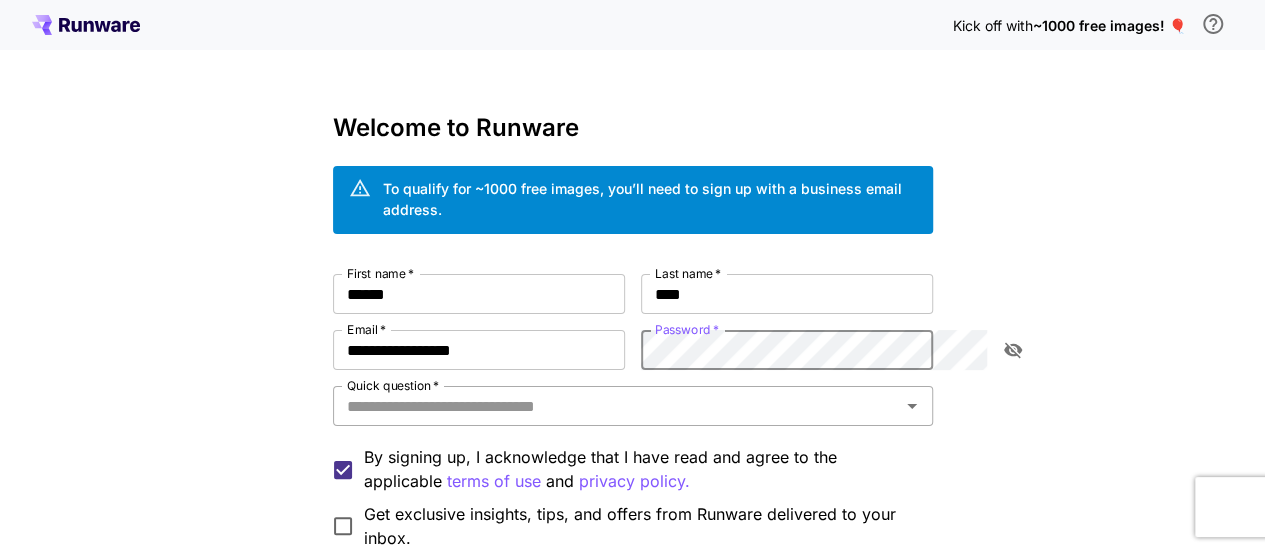 click on "Quick question   *" at bounding box center (616, 406) 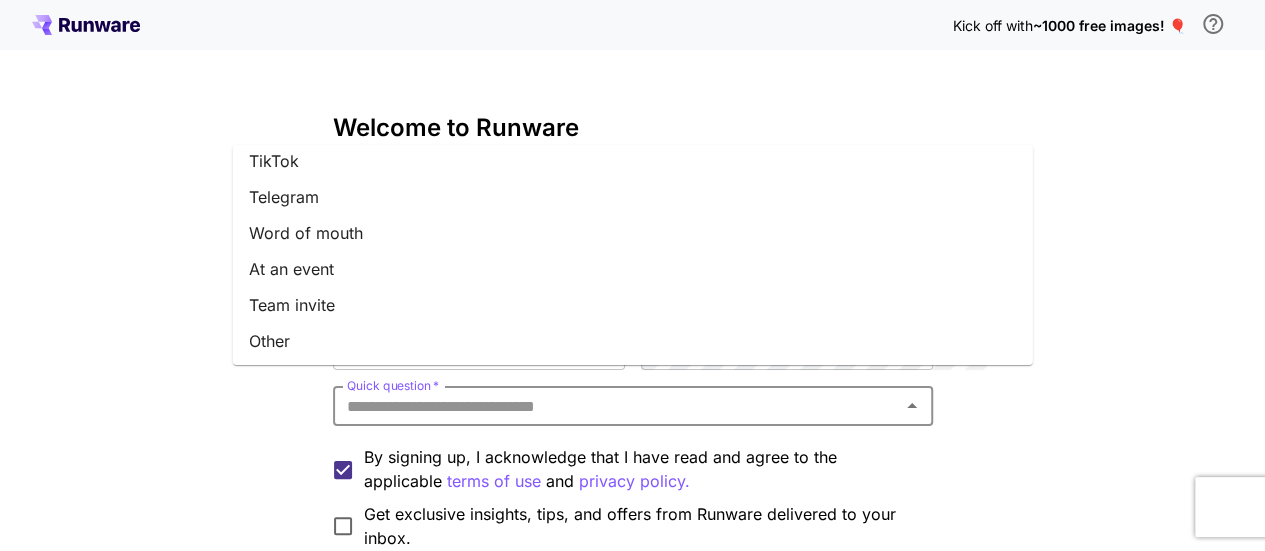 scroll, scrollTop: 335, scrollLeft: 0, axis: vertical 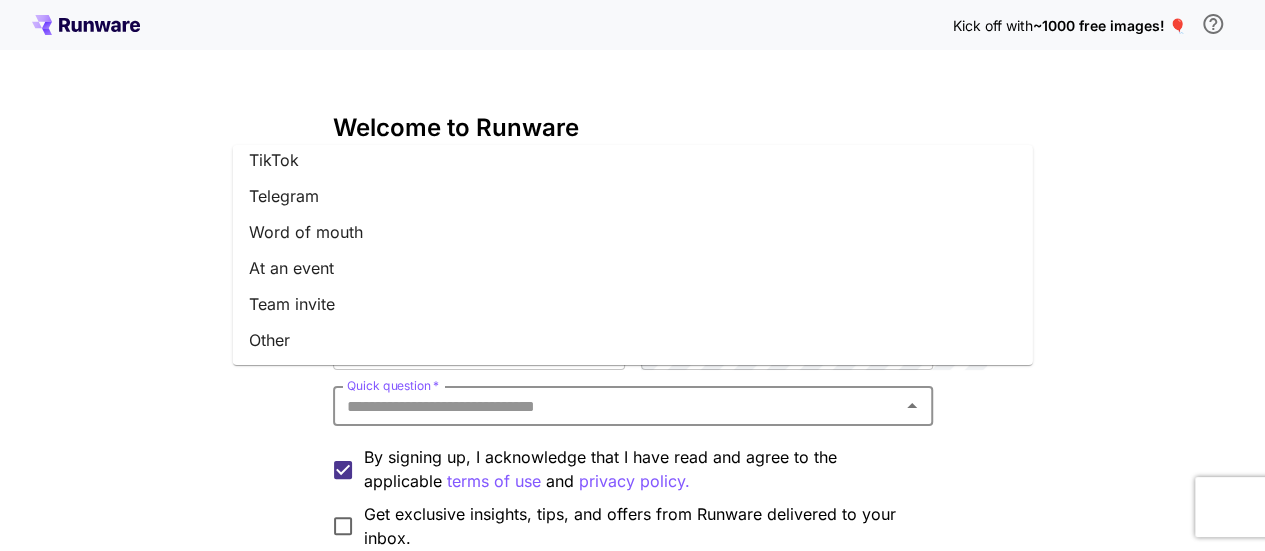 click on "Other" at bounding box center [633, 340] 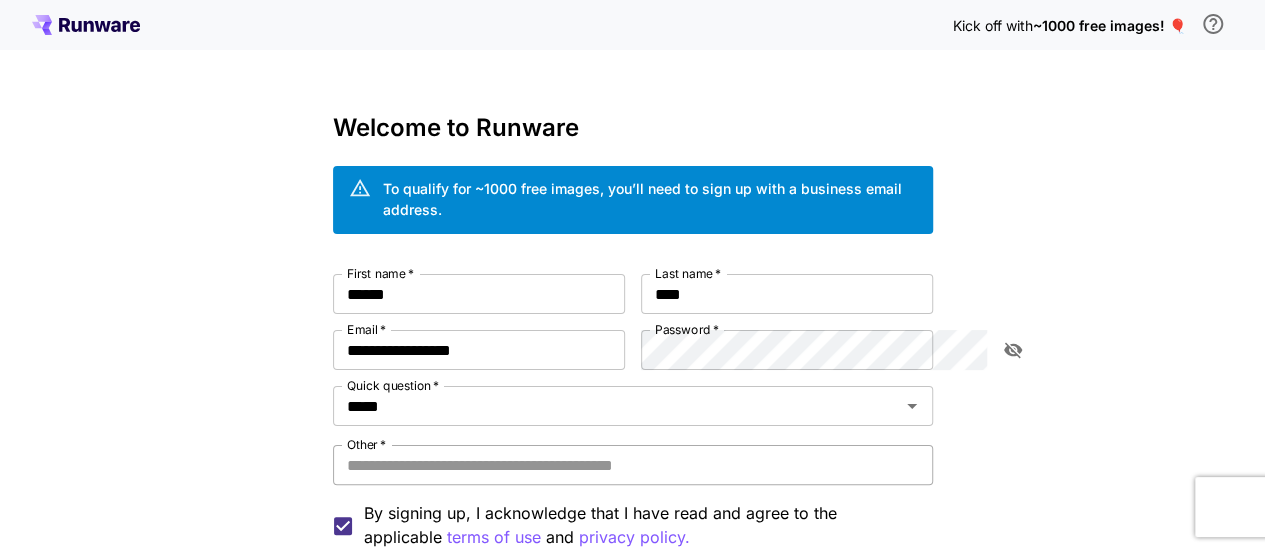 click on "Other   *" at bounding box center [633, 465] 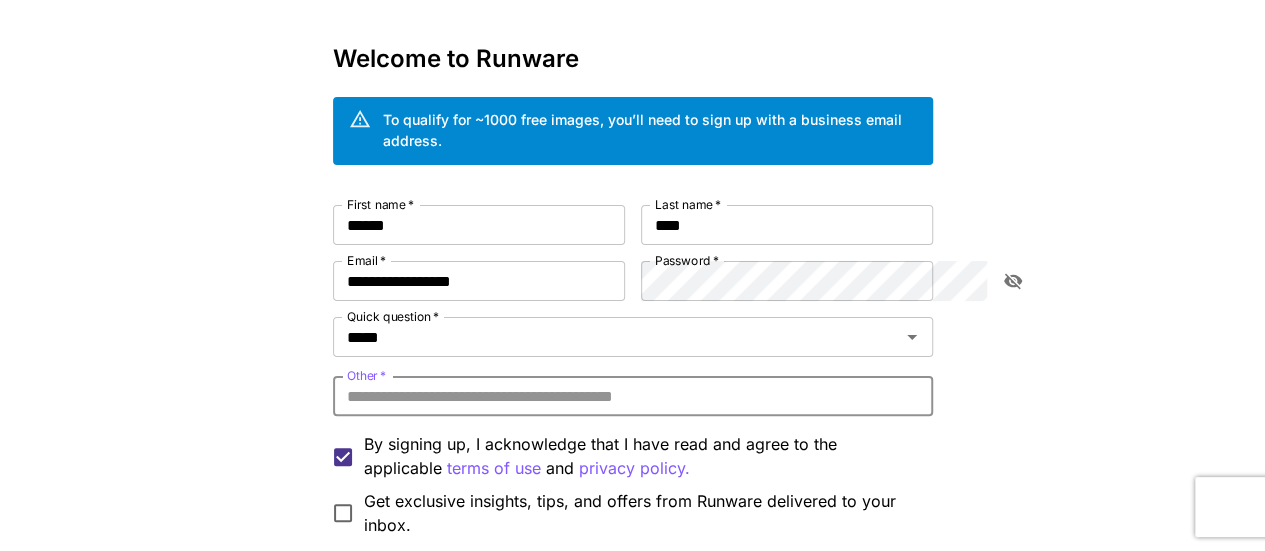scroll, scrollTop: 200, scrollLeft: 0, axis: vertical 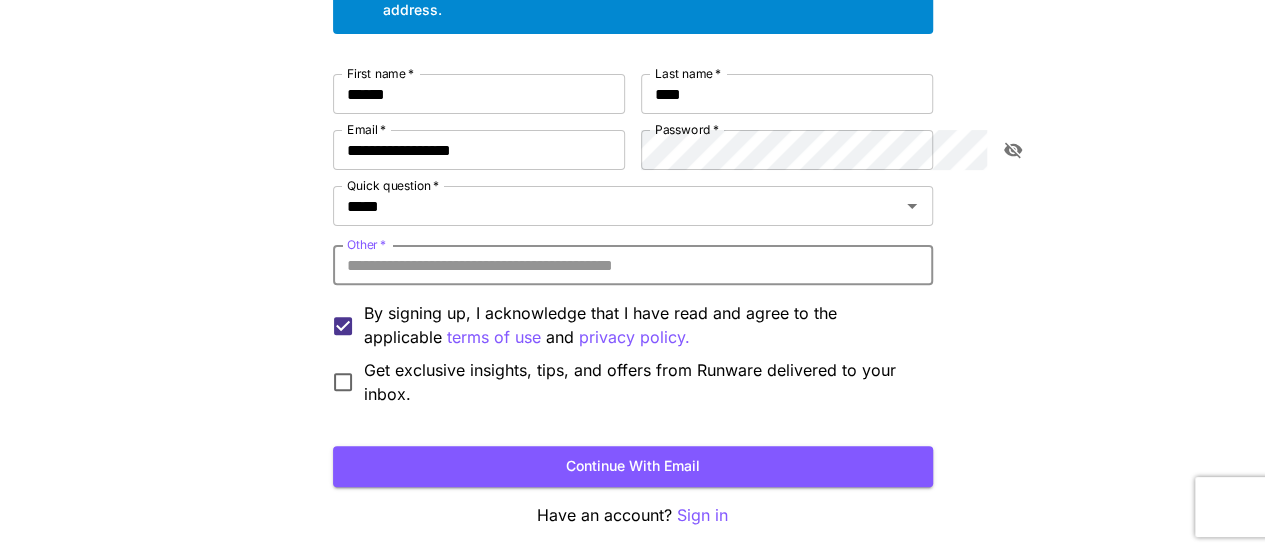 click on "Other   *" at bounding box center (633, 265) 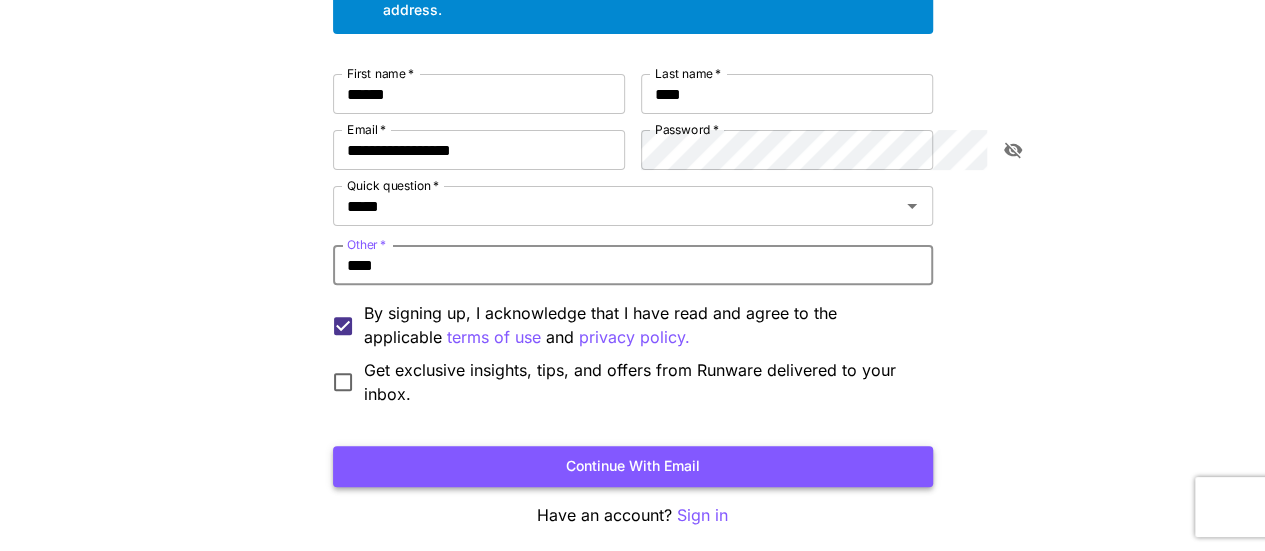 type on "****" 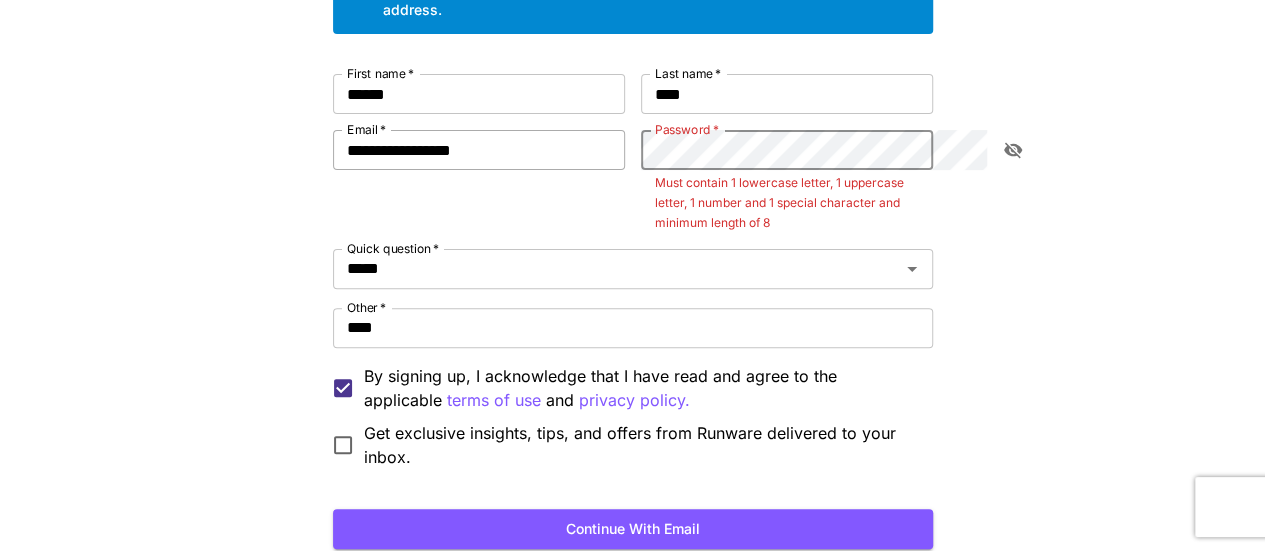 click on "**********" at bounding box center [633, 271] 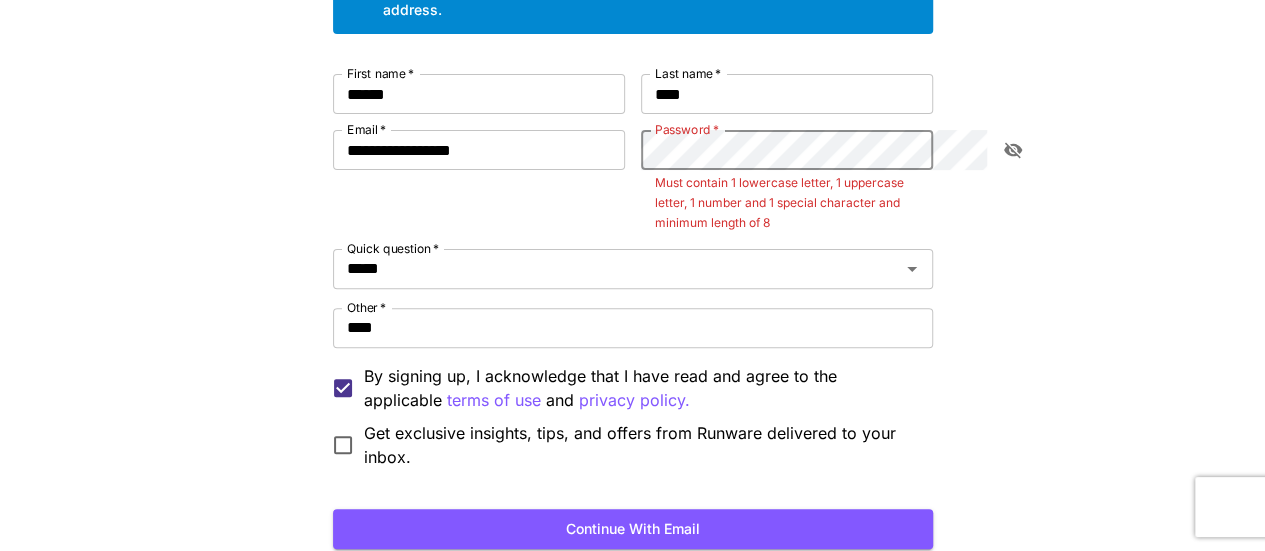 click 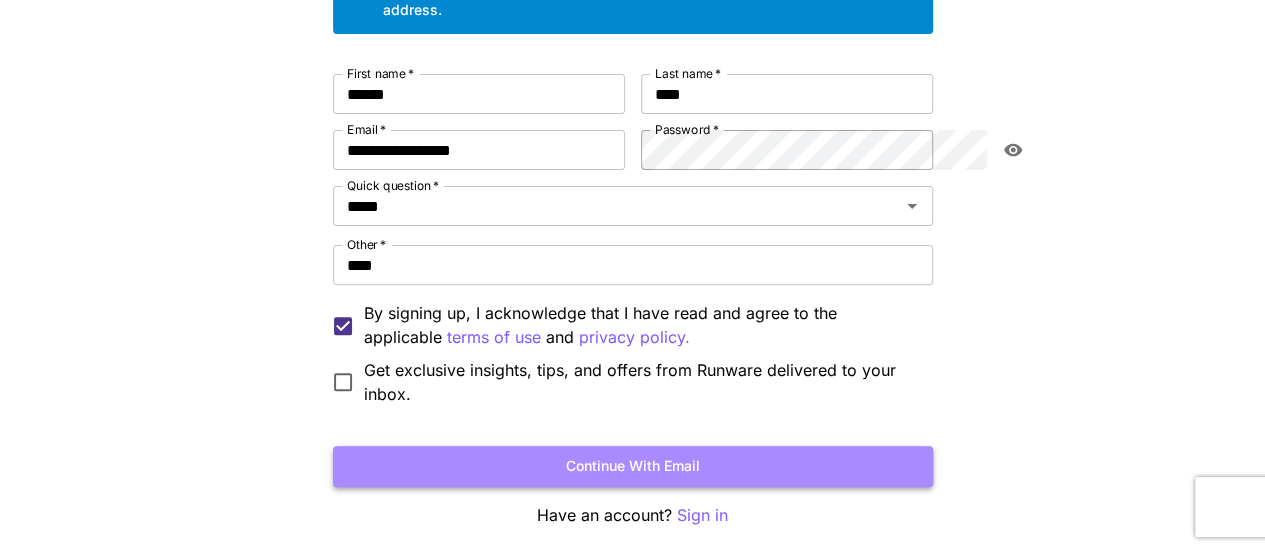 click on "Continue with email" at bounding box center [633, 466] 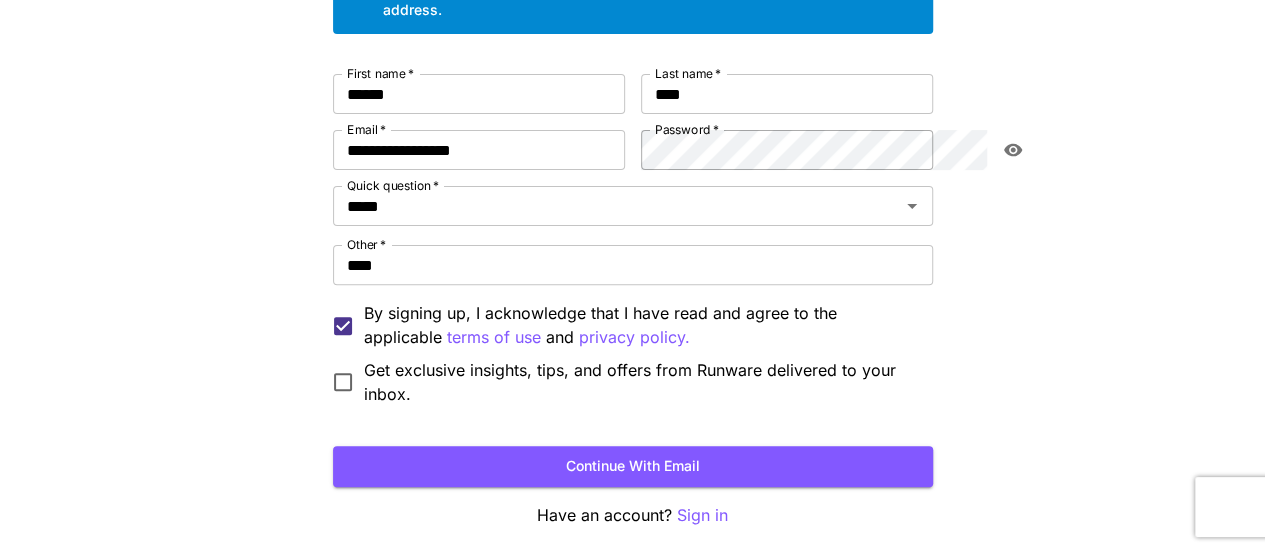 scroll, scrollTop: 0, scrollLeft: 0, axis: both 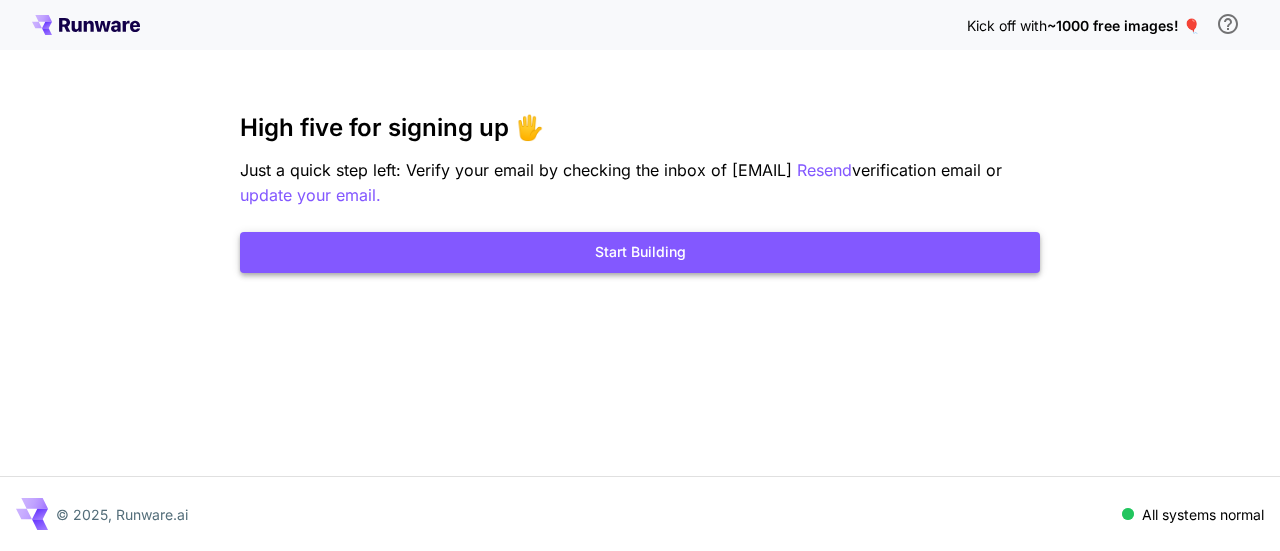 click on "Start Building" at bounding box center (640, 252) 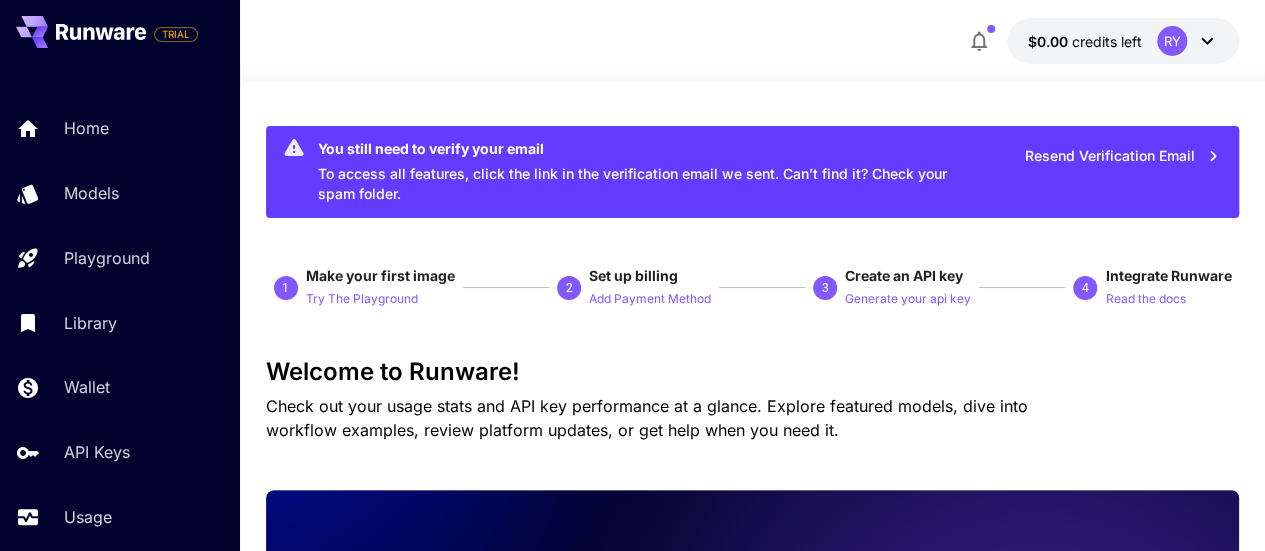 click 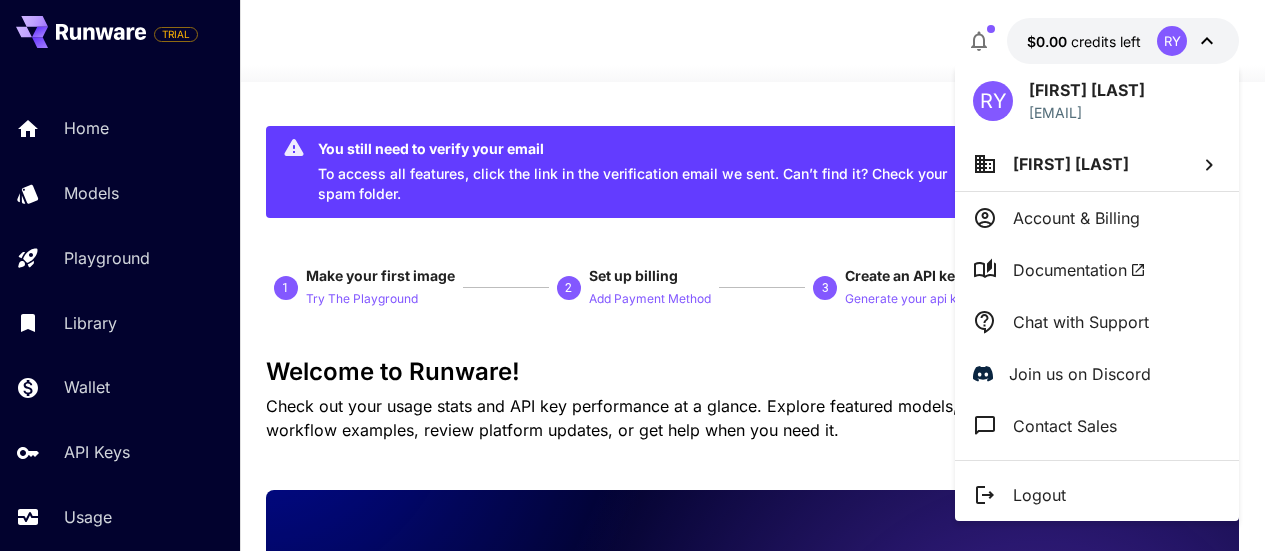 click at bounding box center [640, 275] 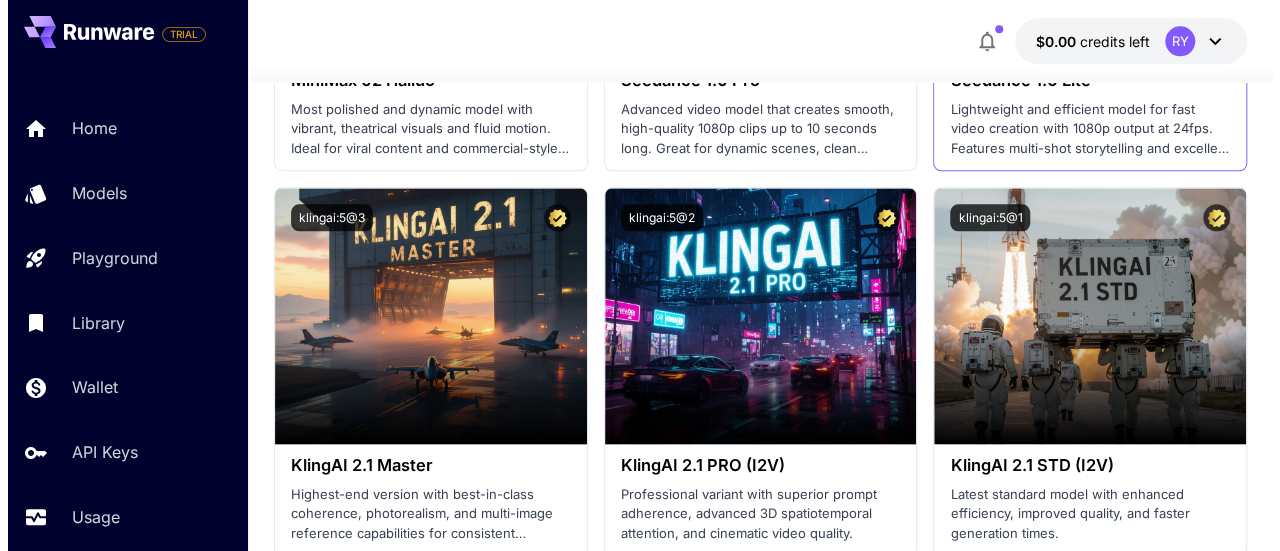 scroll, scrollTop: 700, scrollLeft: 0, axis: vertical 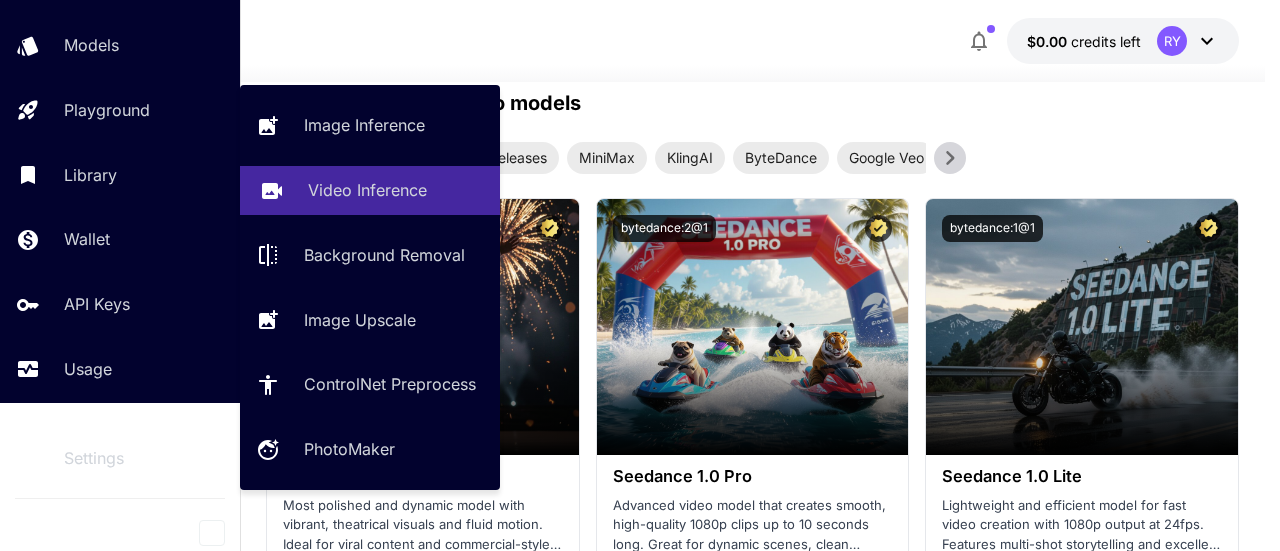 click on "Video Inference" at bounding box center (367, 190) 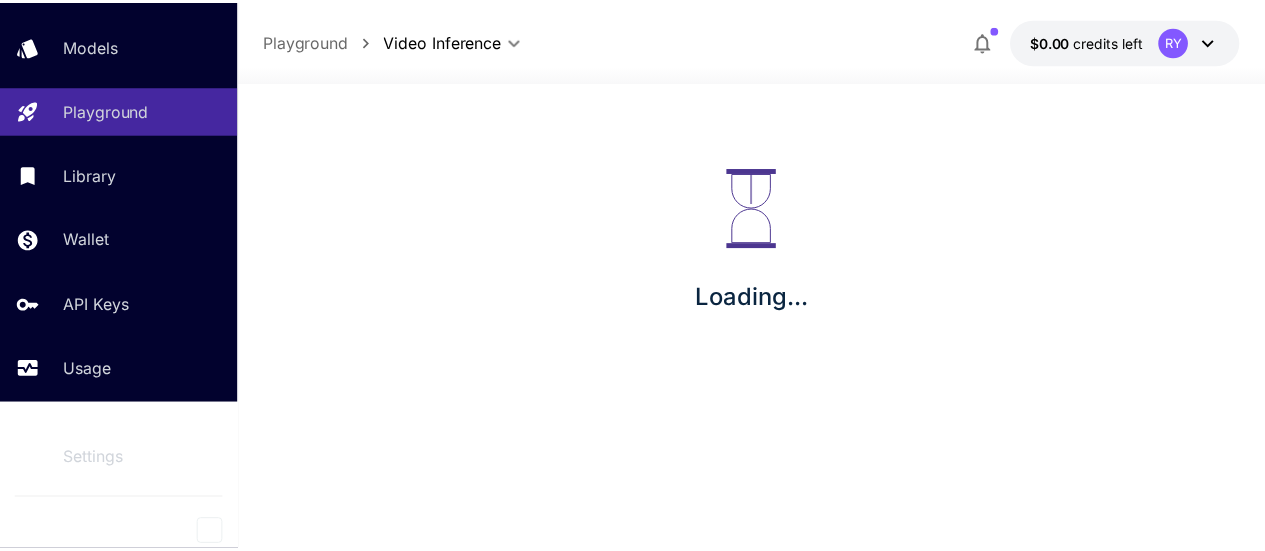 scroll, scrollTop: 0, scrollLeft: 0, axis: both 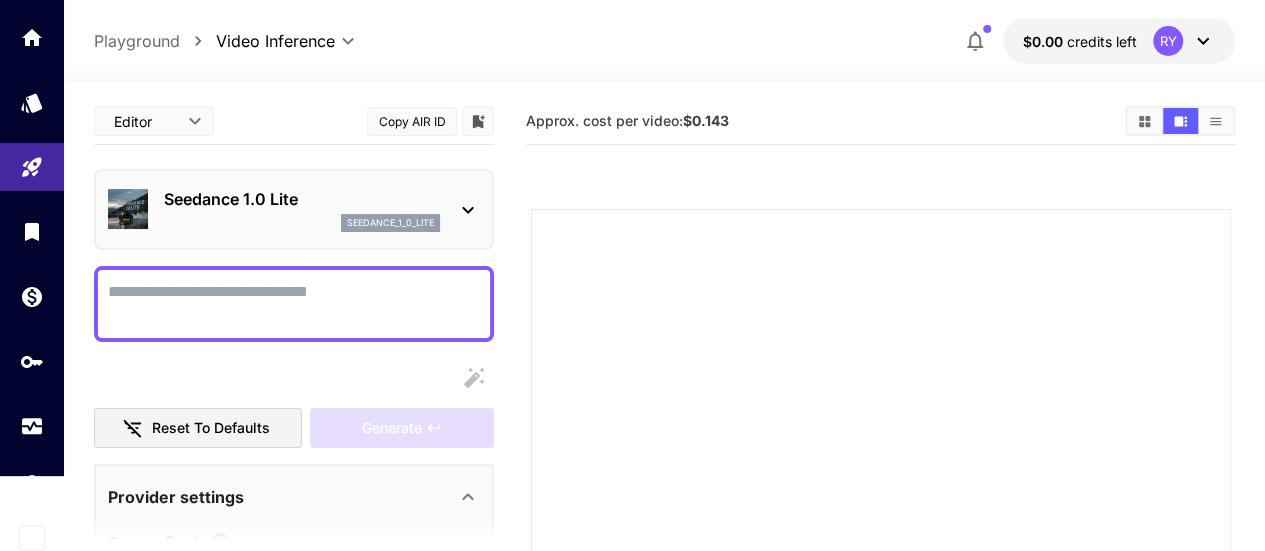 click 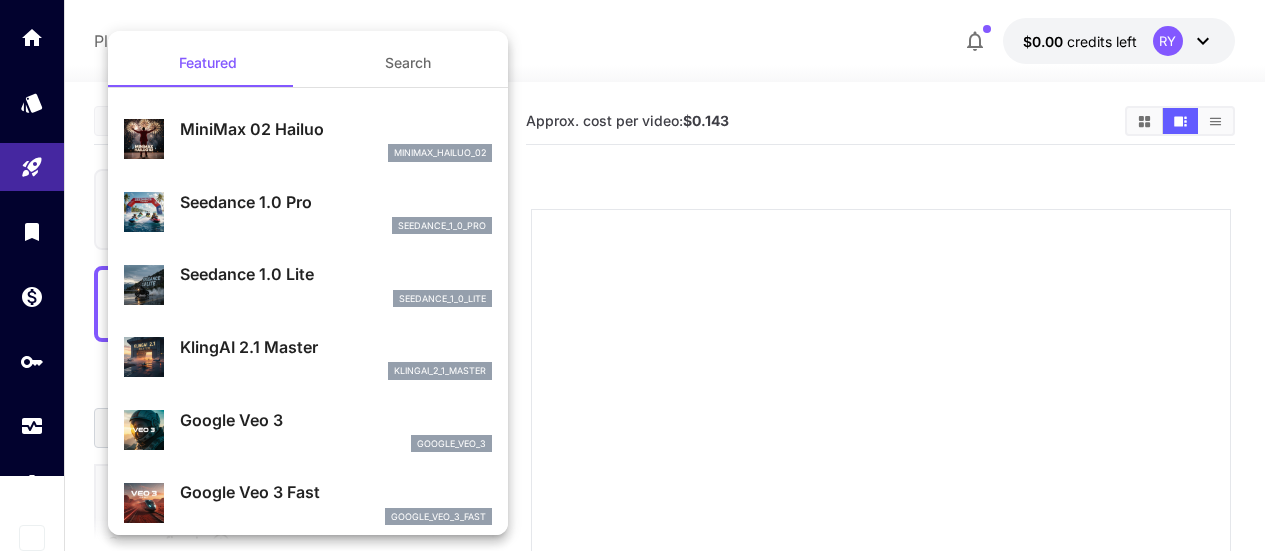 drag, startPoint x: 808, startPoint y: 258, endPoint x: 852, endPoint y: 243, distance: 46.486557 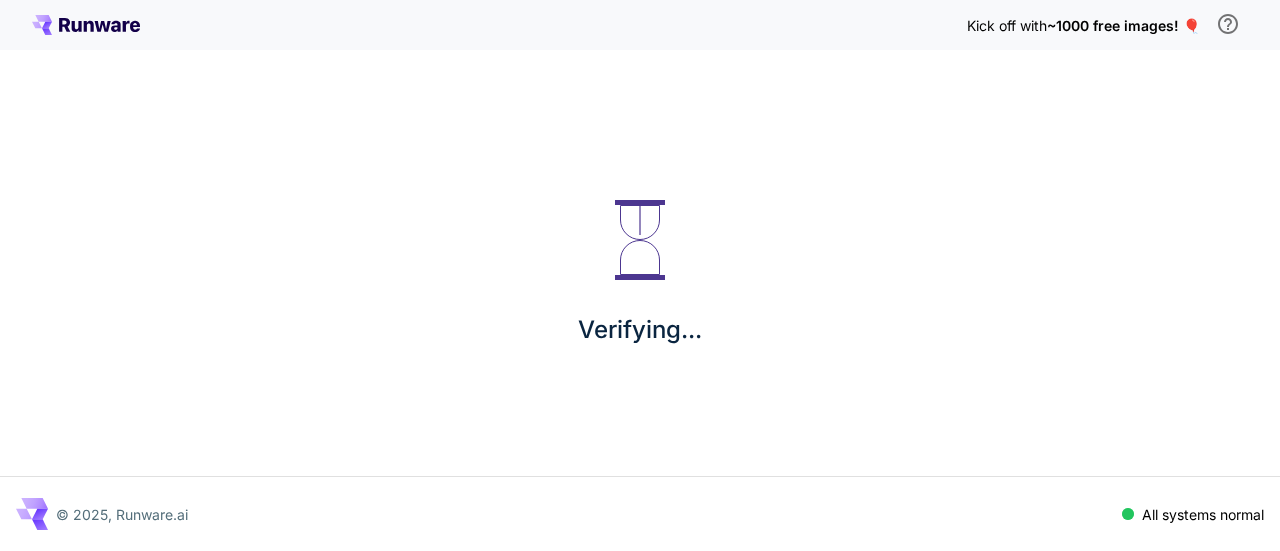 scroll, scrollTop: 0, scrollLeft: 0, axis: both 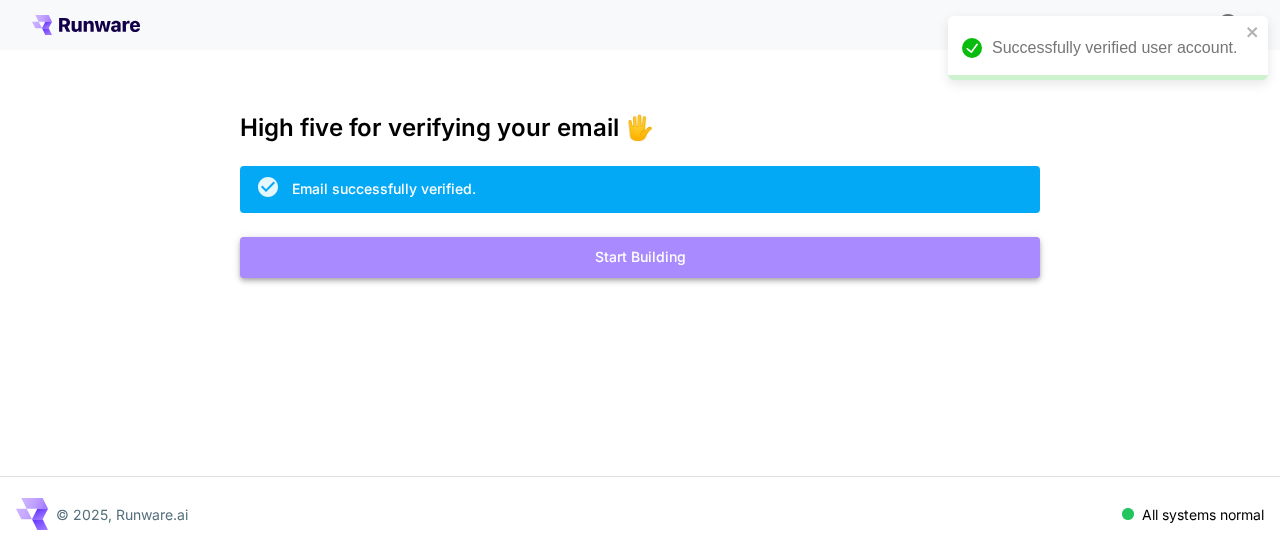 click on "Start Building" at bounding box center (640, 257) 